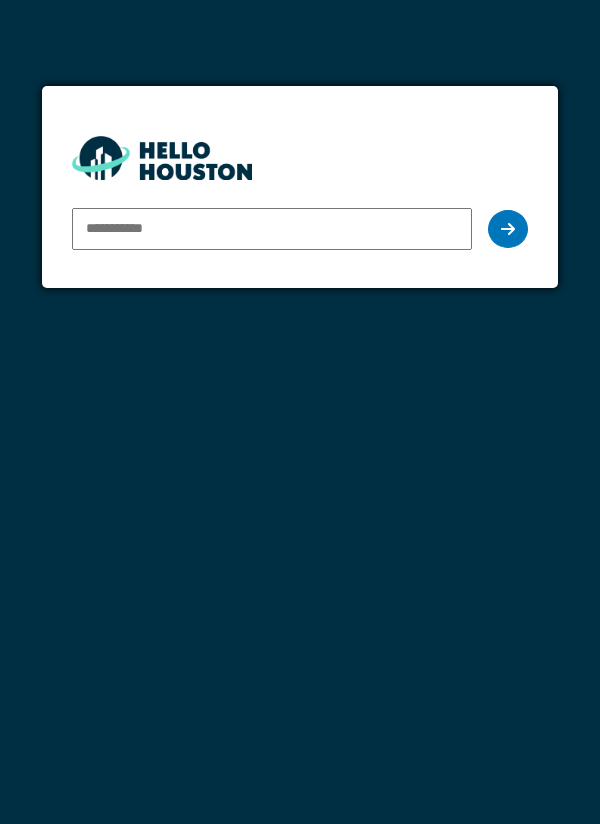 scroll, scrollTop: 0, scrollLeft: 0, axis: both 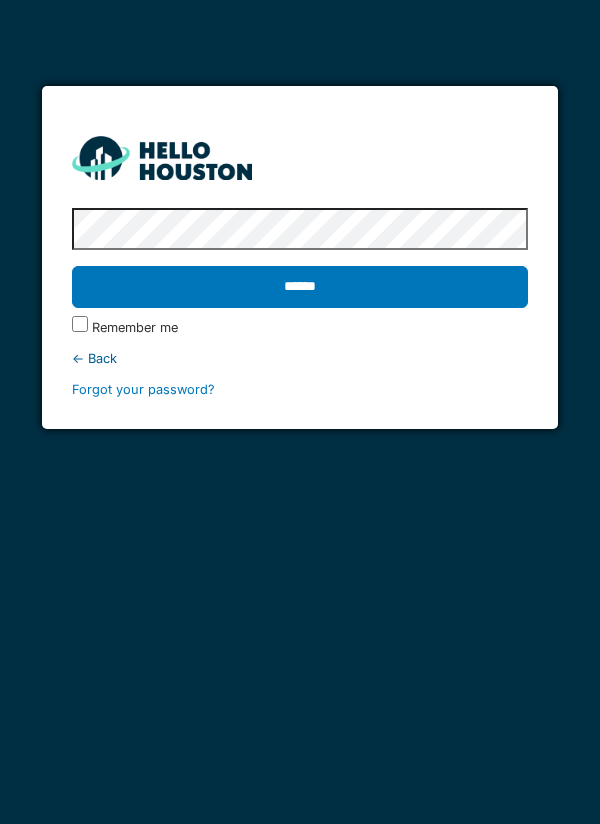 click on "******" at bounding box center [300, 287] 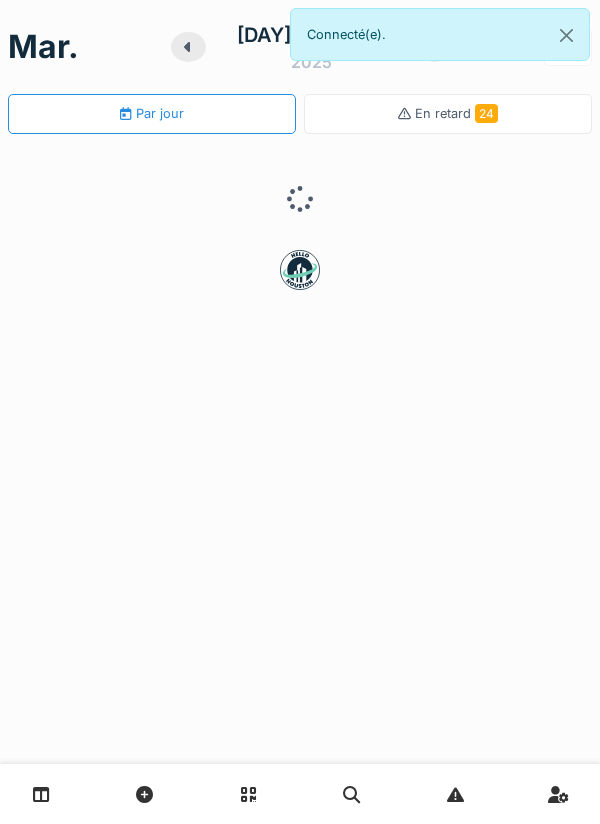 scroll, scrollTop: 0, scrollLeft: 0, axis: both 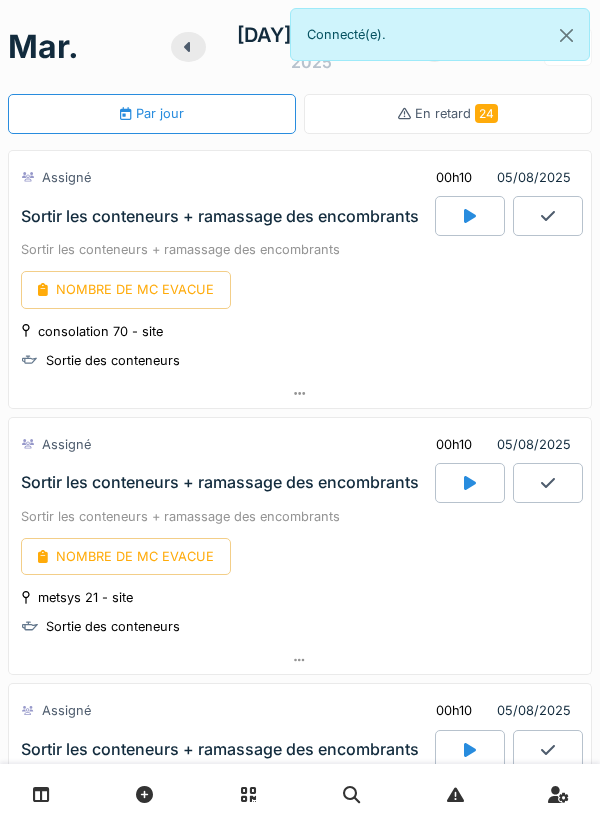 click on "NOMBRE DE MC EVACUE" at bounding box center [300, 556] 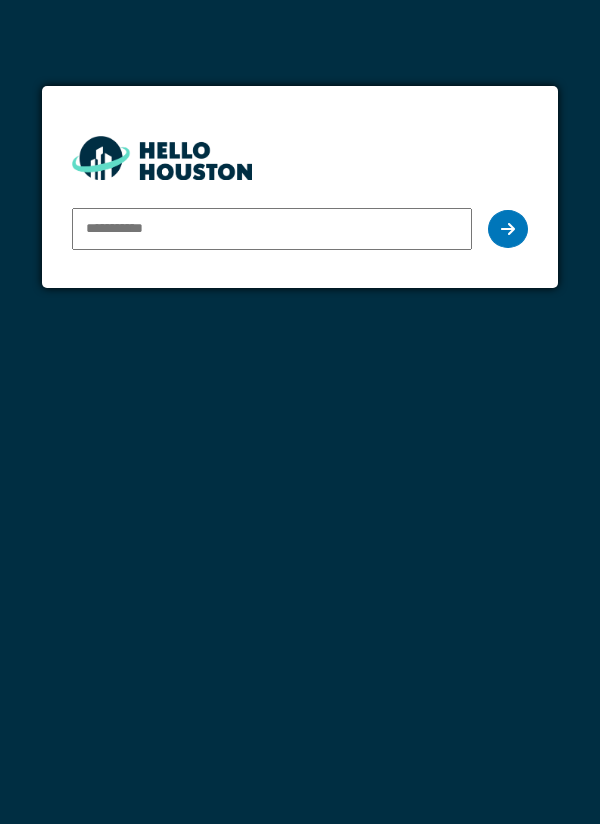 scroll, scrollTop: 0, scrollLeft: 0, axis: both 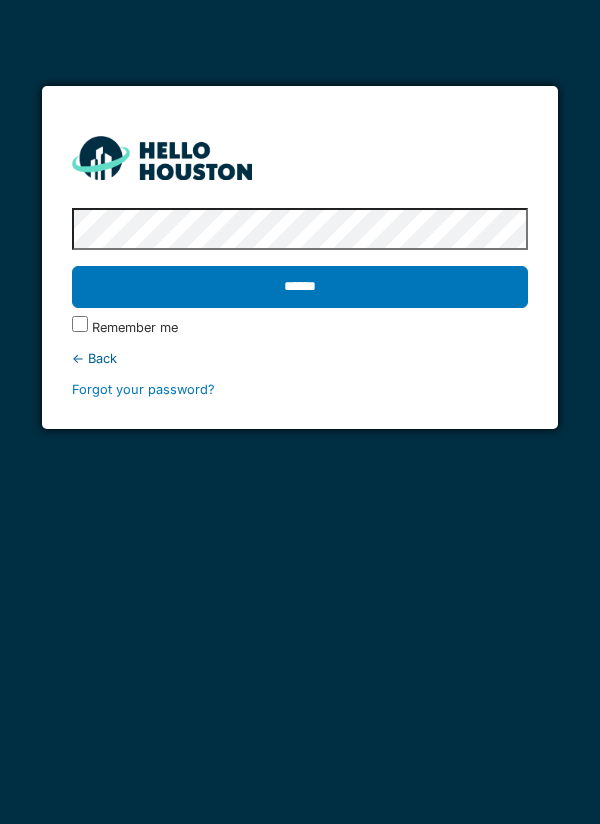 click on "******" at bounding box center [300, 287] 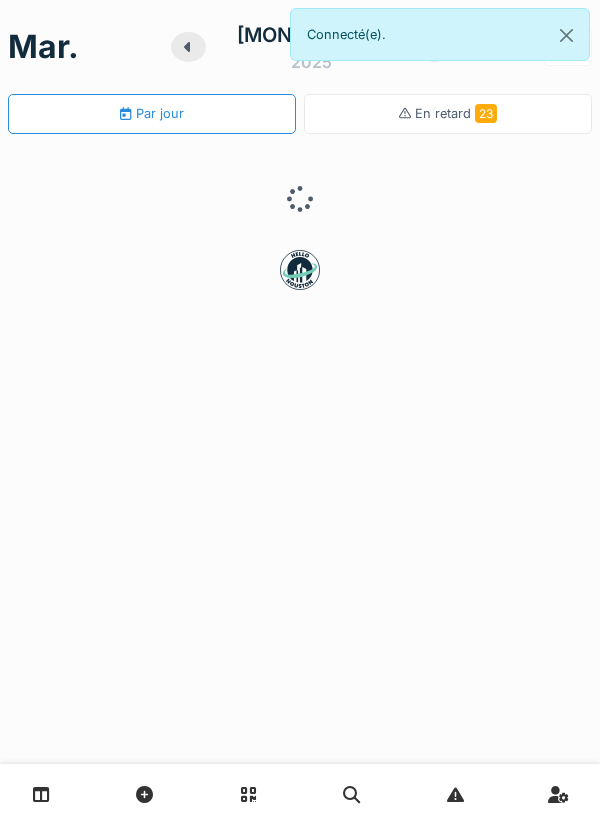 scroll, scrollTop: 0, scrollLeft: 0, axis: both 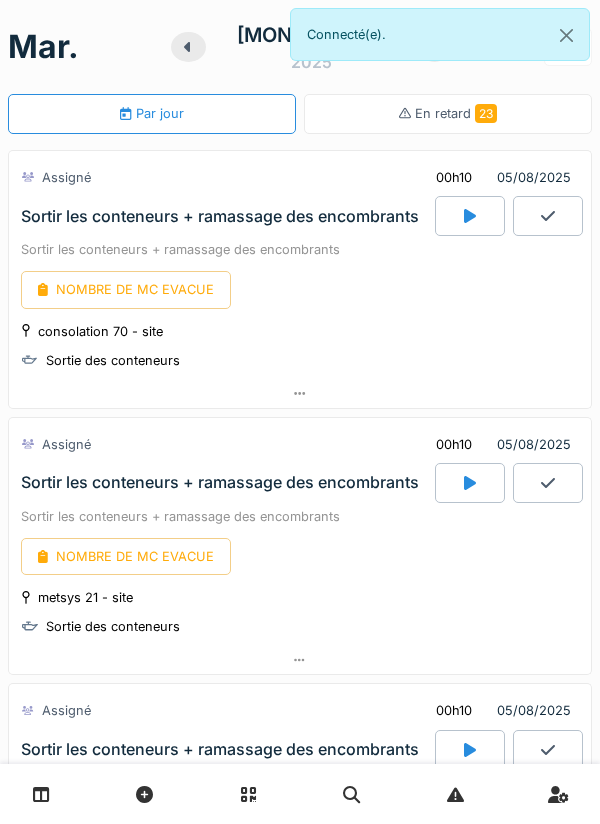click at bounding box center (470, 216) 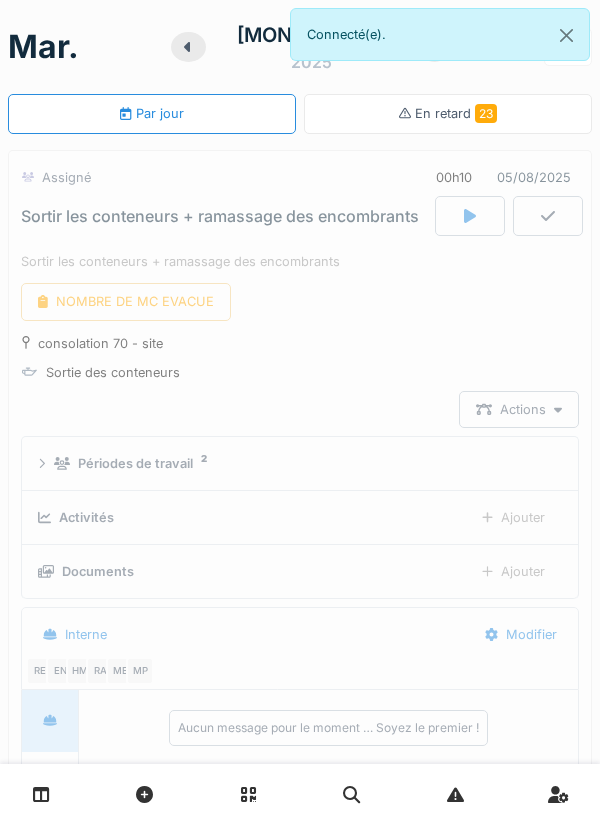 scroll, scrollTop: 70, scrollLeft: 0, axis: vertical 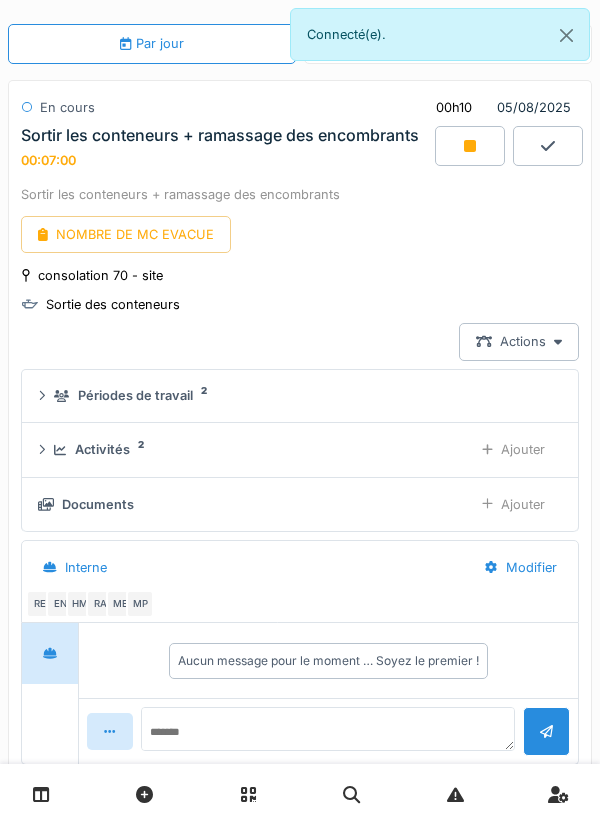 click at bounding box center (470, 146) 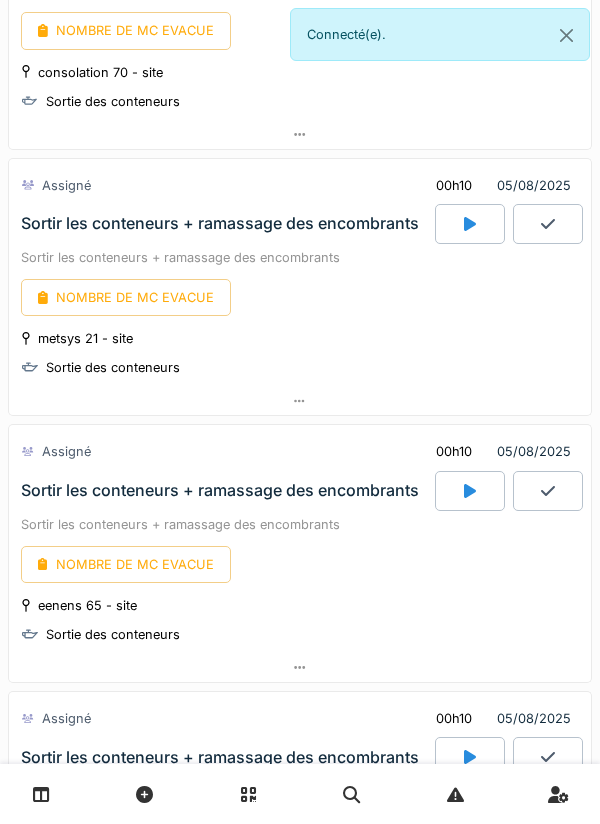 scroll, scrollTop: 265, scrollLeft: 0, axis: vertical 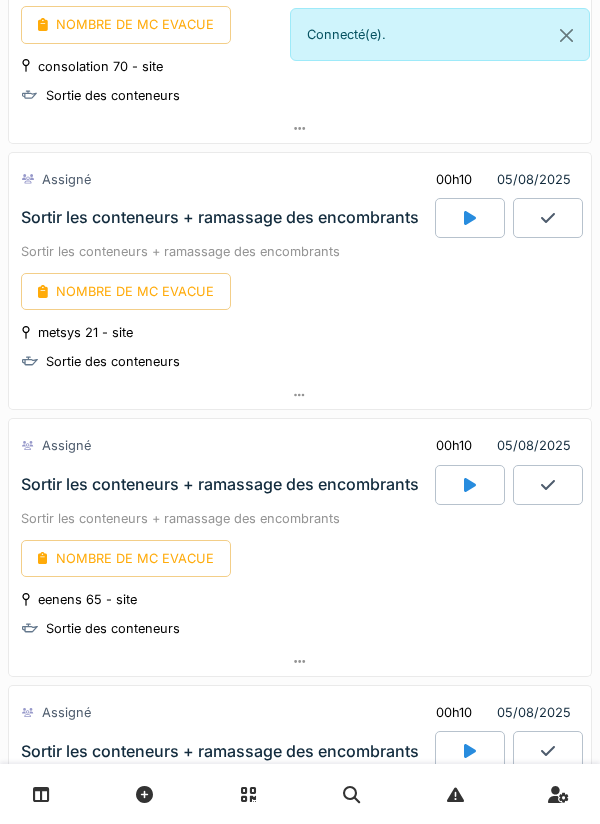 click at bounding box center [470, 218] 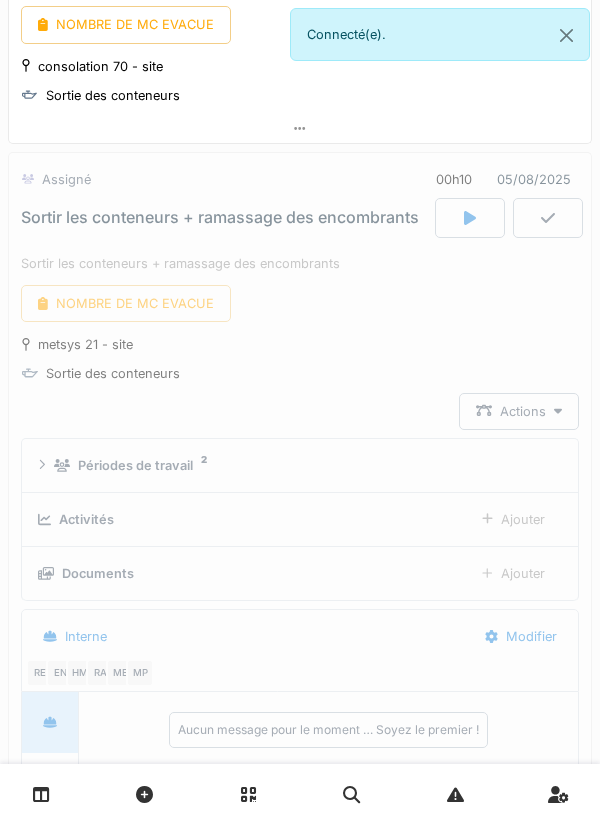 scroll, scrollTop: 337, scrollLeft: 0, axis: vertical 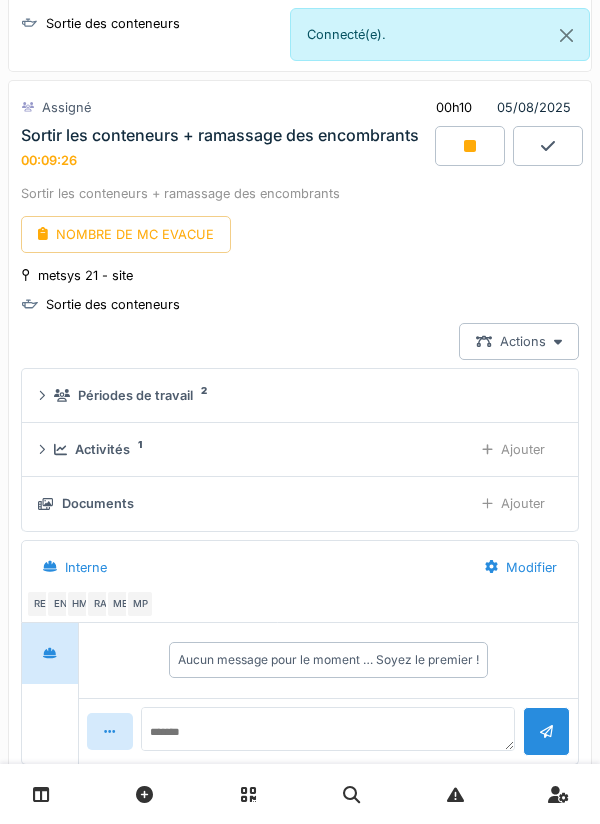 click at bounding box center [470, 146] 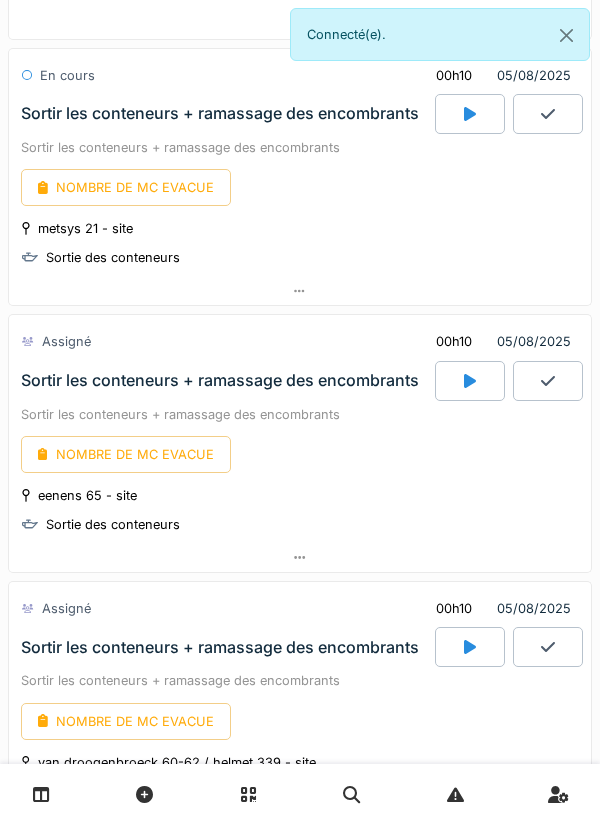 scroll, scrollTop: 371, scrollLeft: 0, axis: vertical 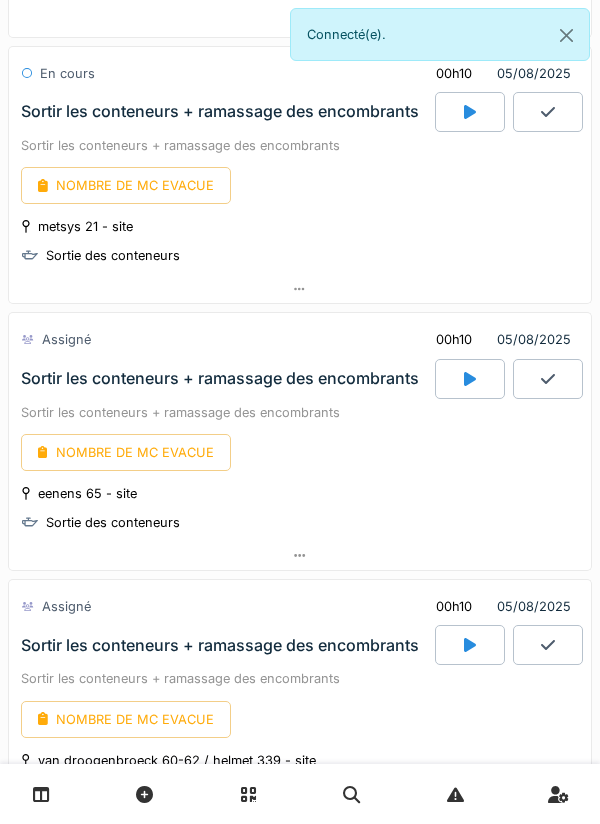 click at bounding box center [470, 379] 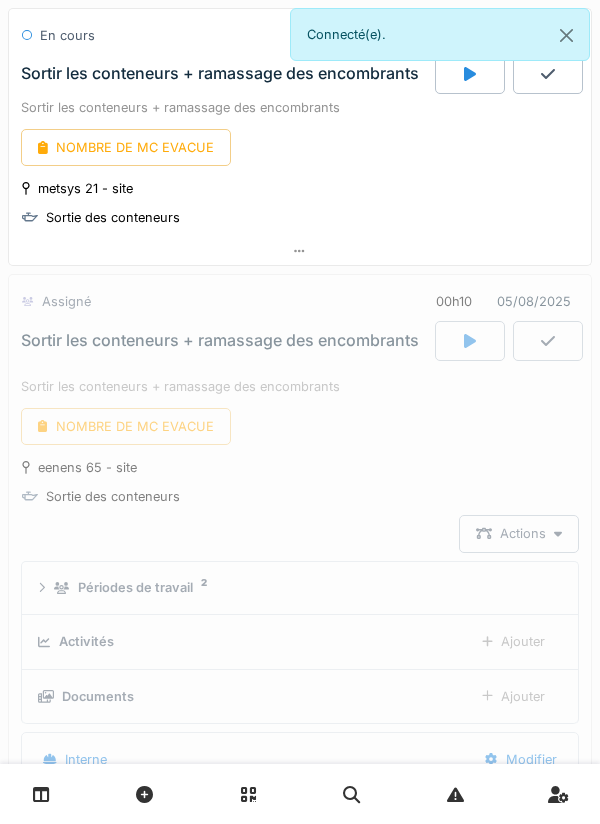 scroll, scrollTop: 603, scrollLeft: 0, axis: vertical 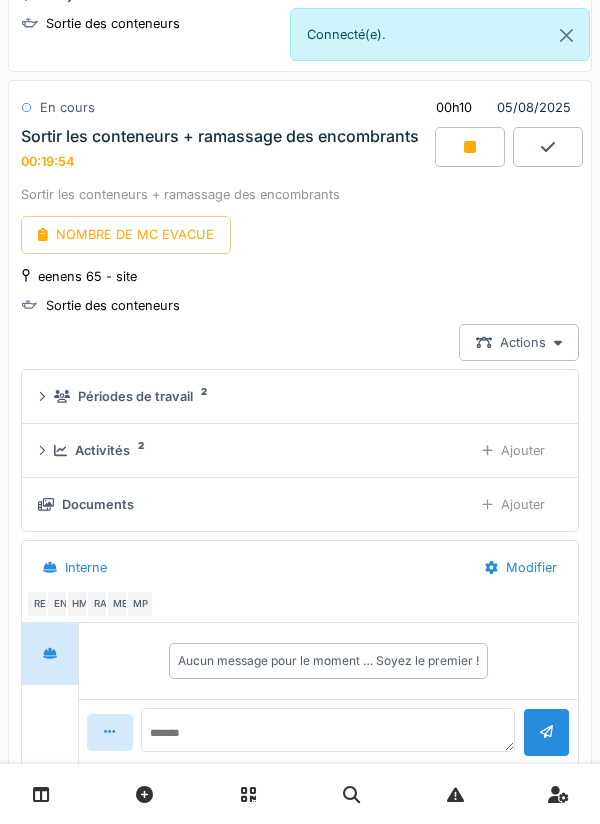 click at bounding box center [470, 147] 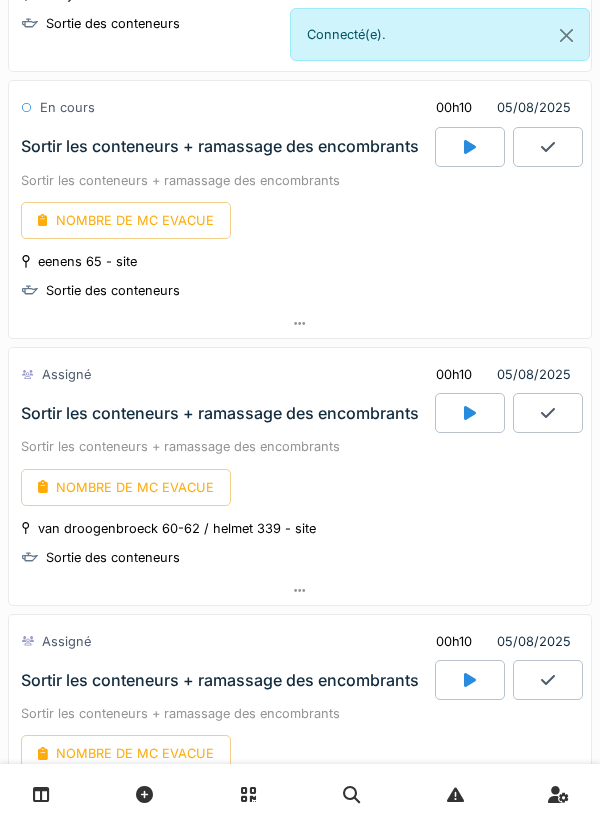 scroll, scrollTop: 726, scrollLeft: 0, axis: vertical 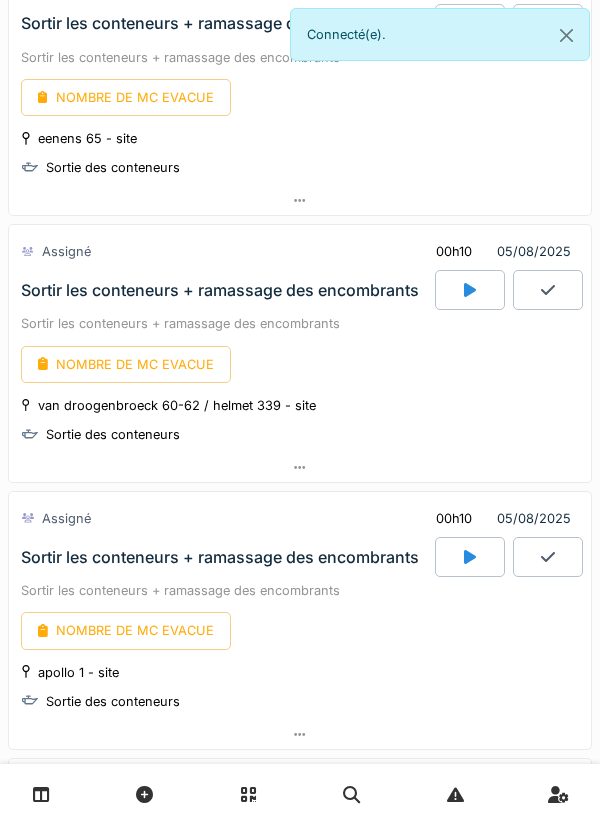 click at bounding box center [470, 290] 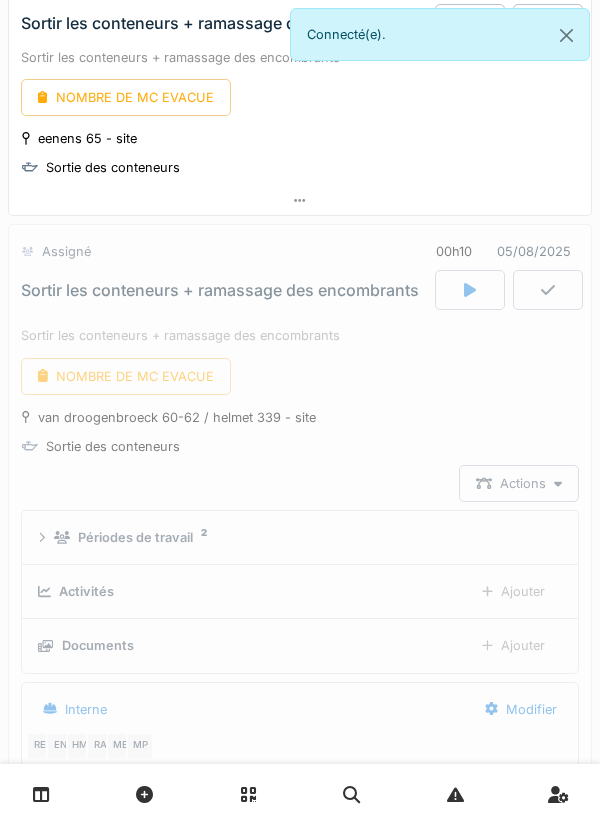 scroll, scrollTop: 870, scrollLeft: 0, axis: vertical 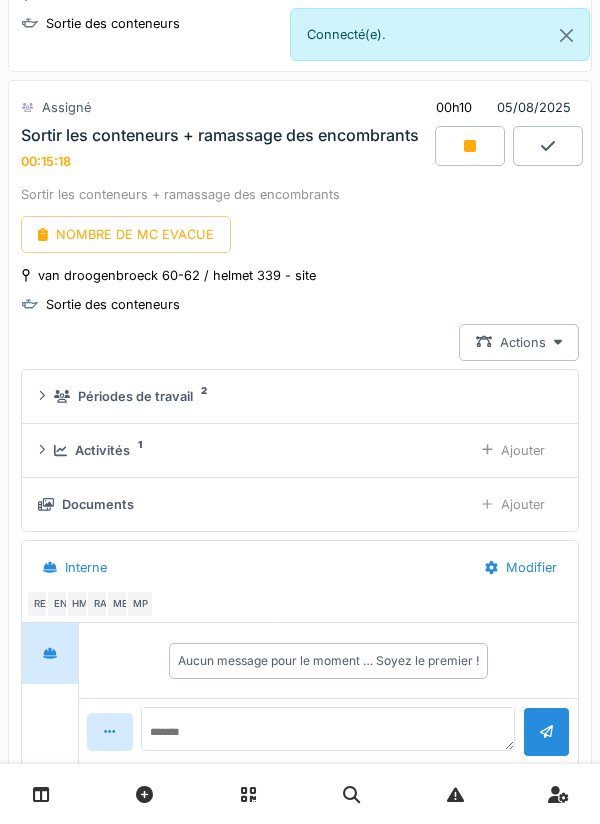 click on "mar. 5 août 2025   Par jour   En retard   23 En cours 00h10 05/08/2025 Sortir les conteneurs + ramassage des encombrants Sortir les conteneurs + ramassage des encombrants NOMBRE DE MC EVACUE consolation 70 - site Sortie des conteneurs En cours 00h10 05/08/2025 Sortir les conteneurs + ramassage des encombrants Sortir les conteneurs + ramassage des encombrants NOMBRE DE MC EVACUE metsys 21 - site Sortie des conteneurs En cours 00h10 05/08/2025 Sortir les conteneurs + ramassage des encombrants Sortir les conteneurs + ramassage des encombrants NOMBRE DE MC EVACUE eenens 65 - site Sortie des conteneurs Assigné 00h10 05/08/2025 Sortir les conteneurs + ramassage des encombrants 00:15:18 Sortir les conteneurs + ramassage des encombrants NOMBRE DE MC EVACUE van droogenbroeck 60-62 / helmet 339 - site Sortie des conteneurs Actions Périodes de travail 2 Activités 1 Ajouter Documents Ajouter Interne Modifier RE EN HM RA ME MP Aucun message pour le moment … Soyez le premier ! Assigné 00h10 05/08/2025 Assigné 00h10" at bounding box center [300, 412] 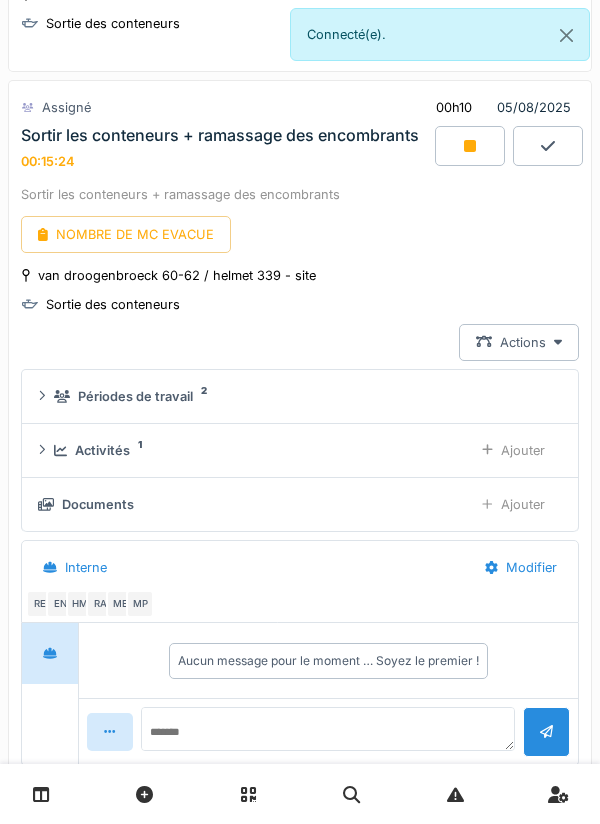click at bounding box center (470, 146) 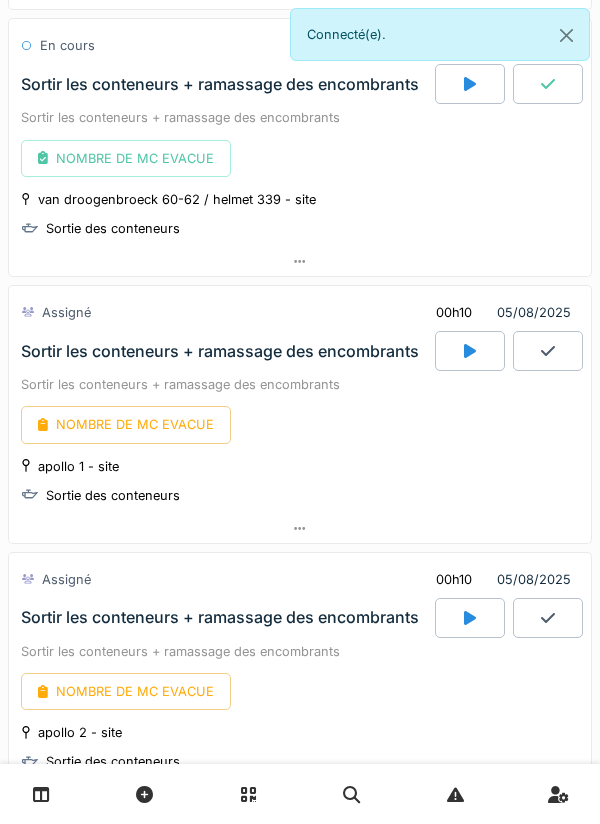 scroll, scrollTop: 938, scrollLeft: 0, axis: vertical 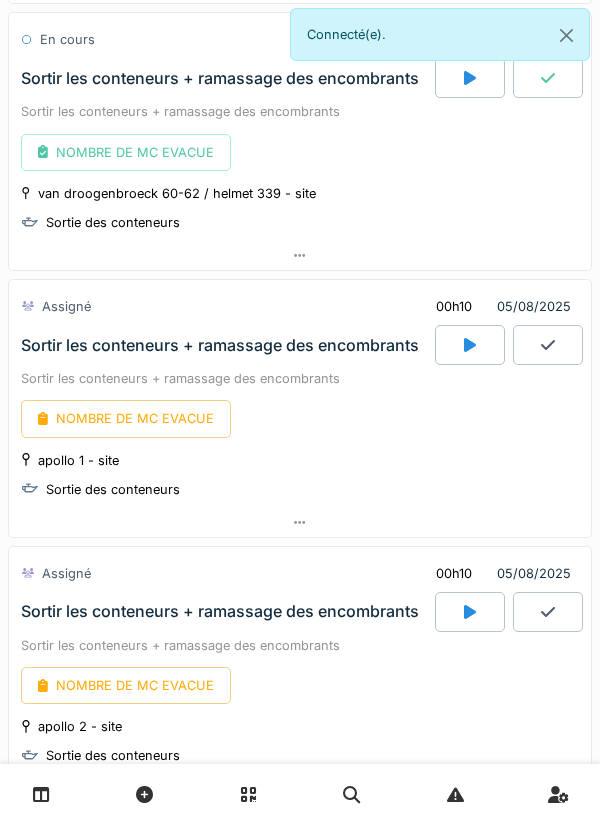 click at bounding box center [470, 345] 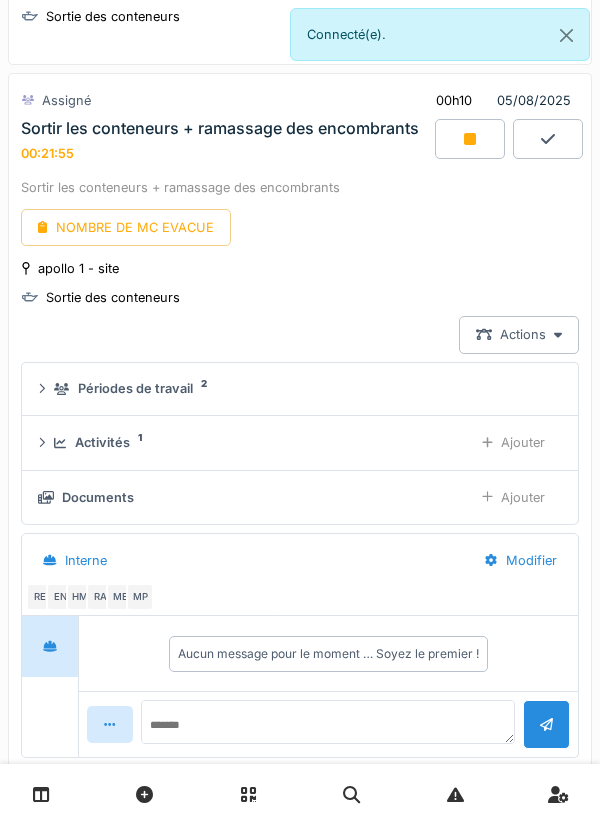 scroll, scrollTop: 1168, scrollLeft: 0, axis: vertical 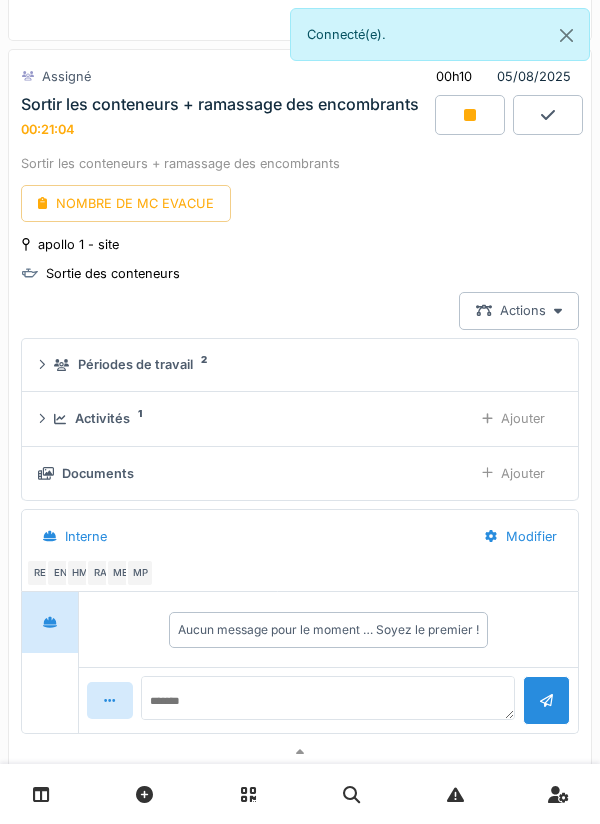 click at bounding box center (470, 115) 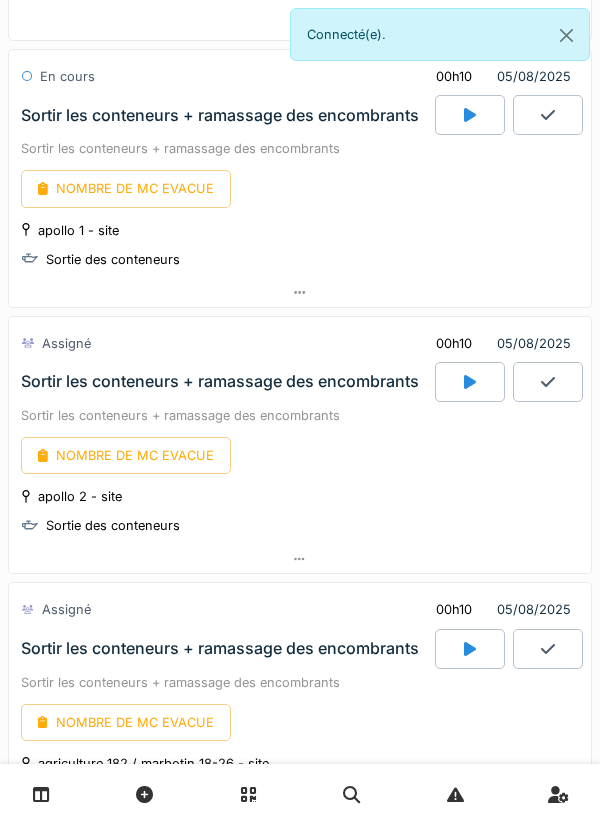 click at bounding box center (470, 382) 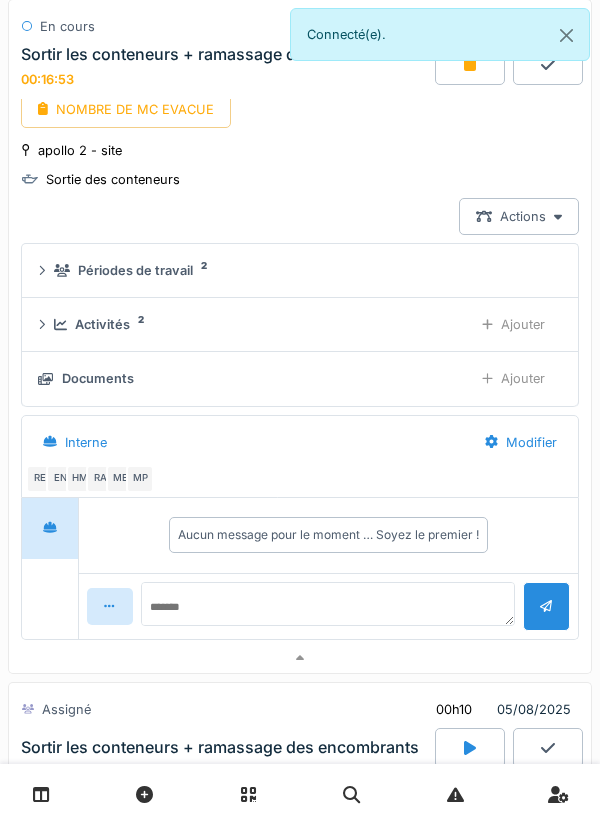 scroll, scrollTop: 1447, scrollLeft: 0, axis: vertical 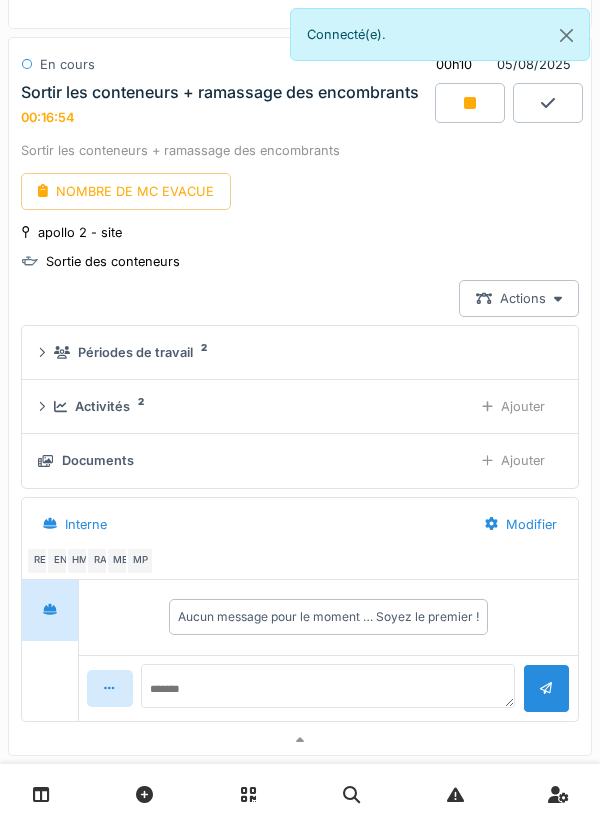click at bounding box center (470, 103) 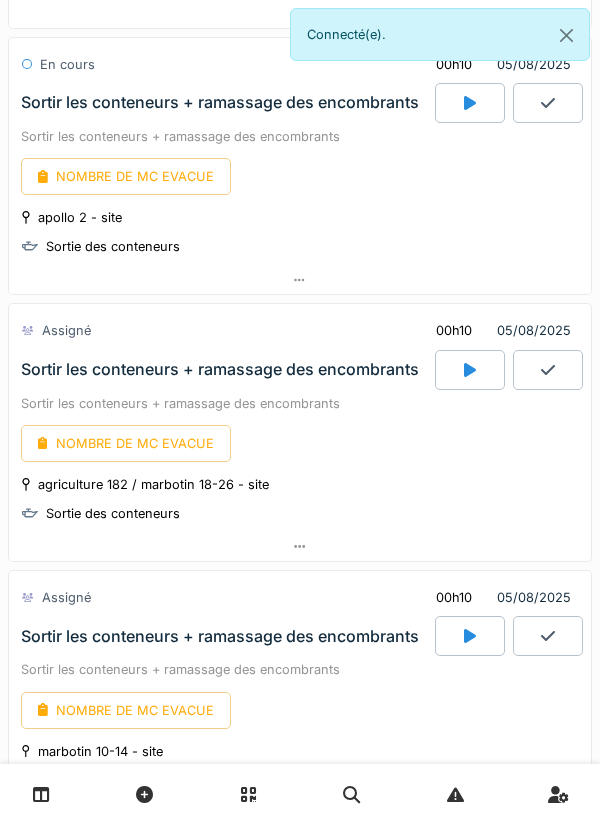 scroll, scrollTop: 1516, scrollLeft: 0, axis: vertical 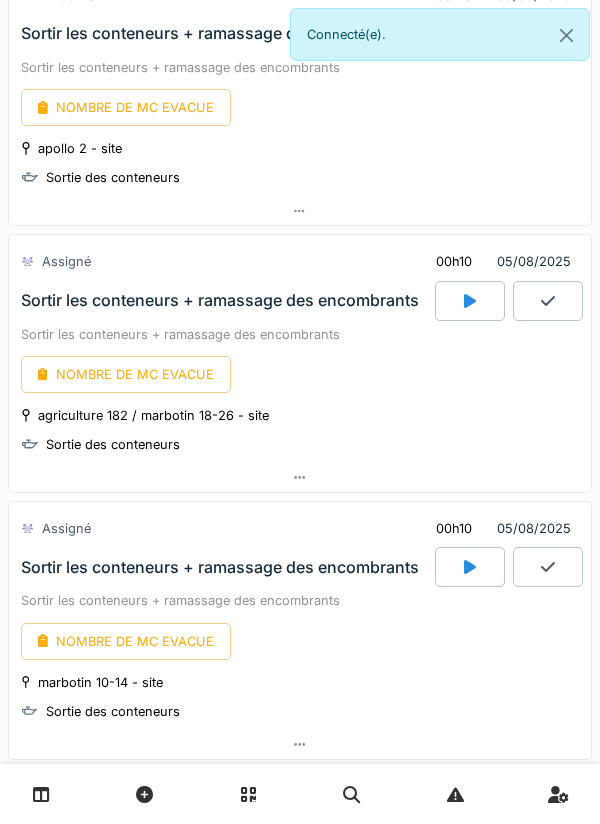 click at bounding box center [470, 301] 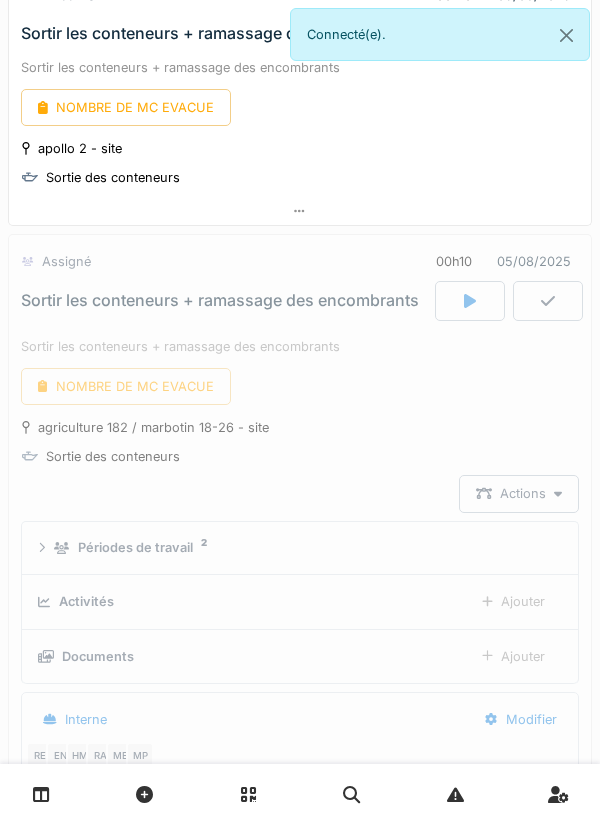 scroll, scrollTop: 1670, scrollLeft: 0, axis: vertical 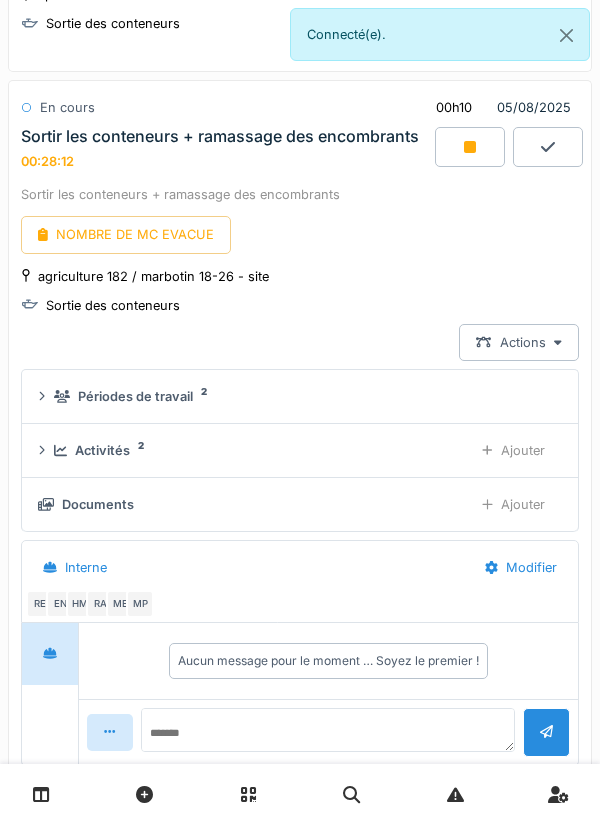 click 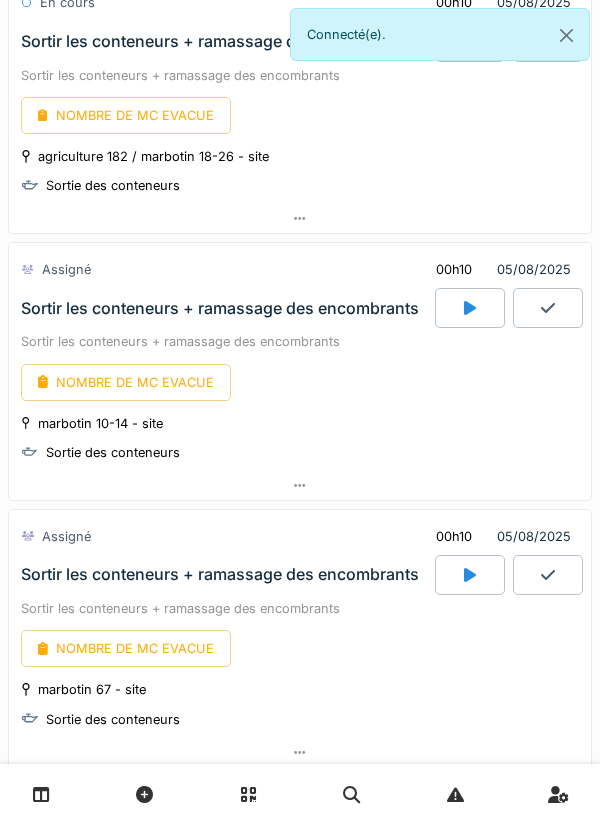 scroll, scrollTop: 1772, scrollLeft: 0, axis: vertical 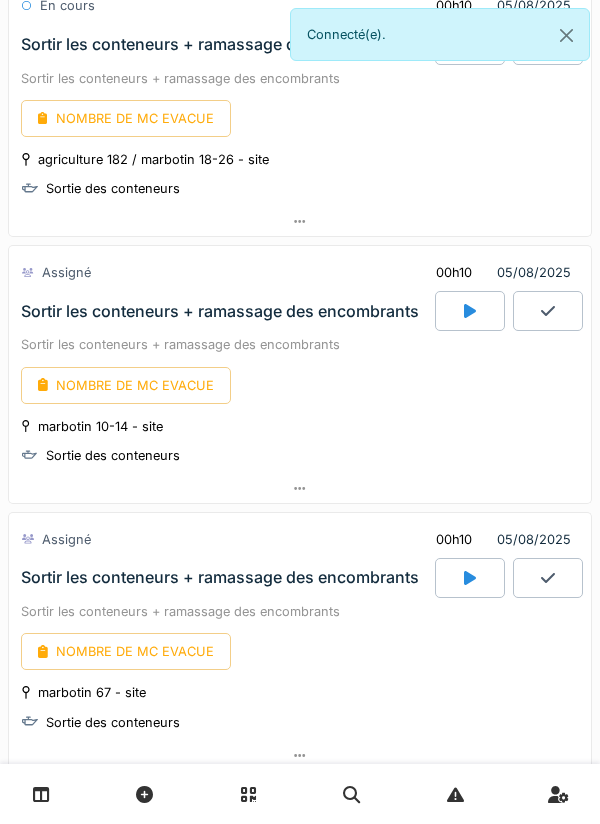 click at bounding box center (470, 311) 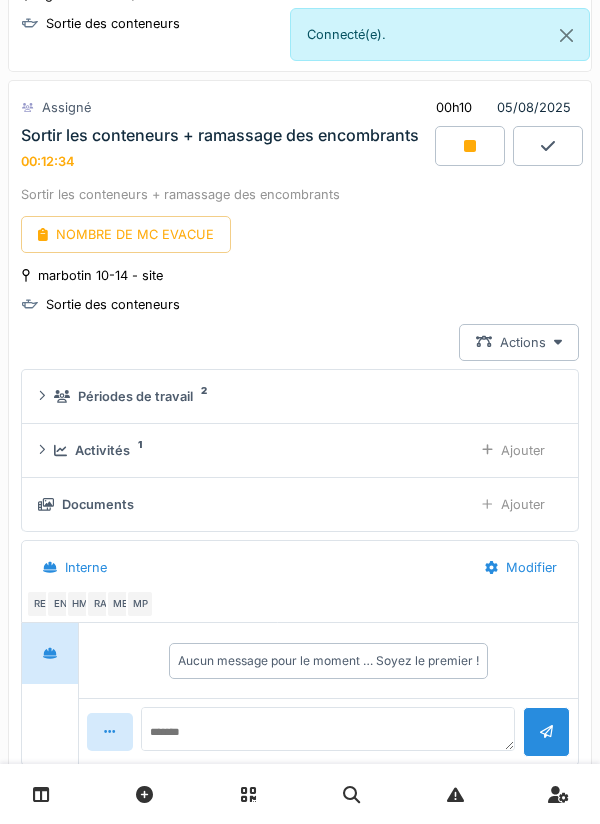 scroll, scrollTop: 1937, scrollLeft: 0, axis: vertical 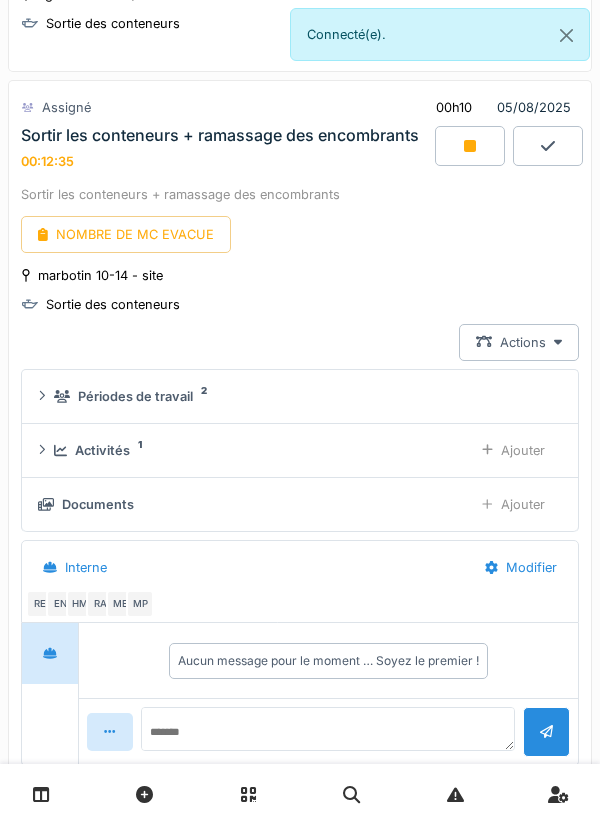 click at bounding box center [470, 146] 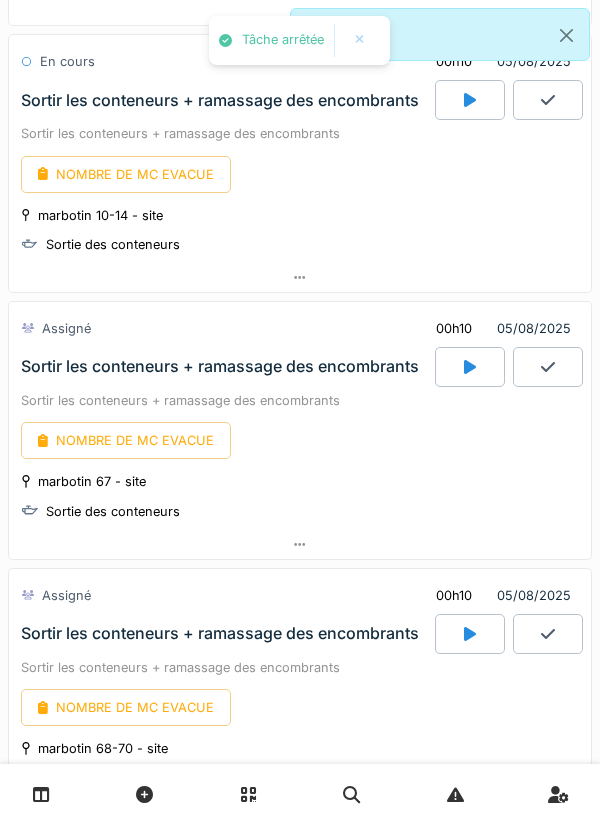scroll, scrollTop: 1993, scrollLeft: 0, axis: vertical 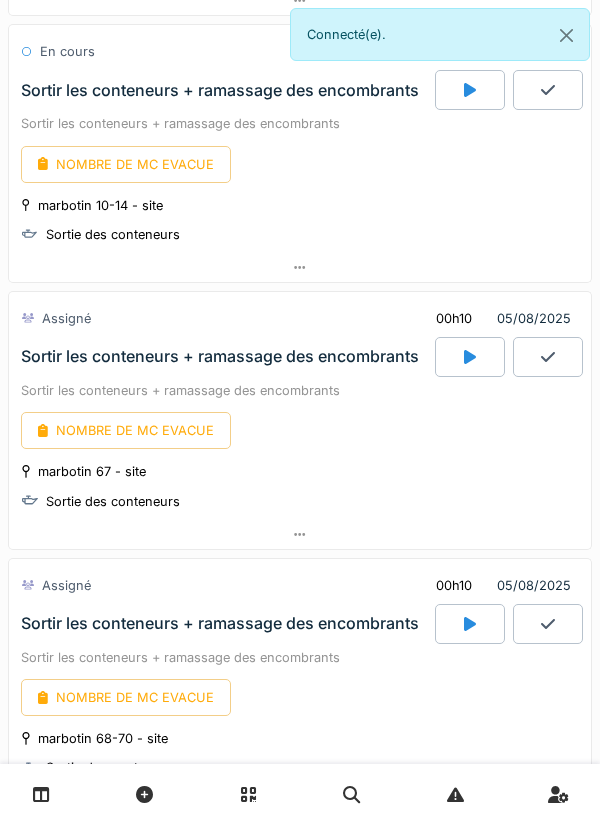 click at bounding box center [470, 357] 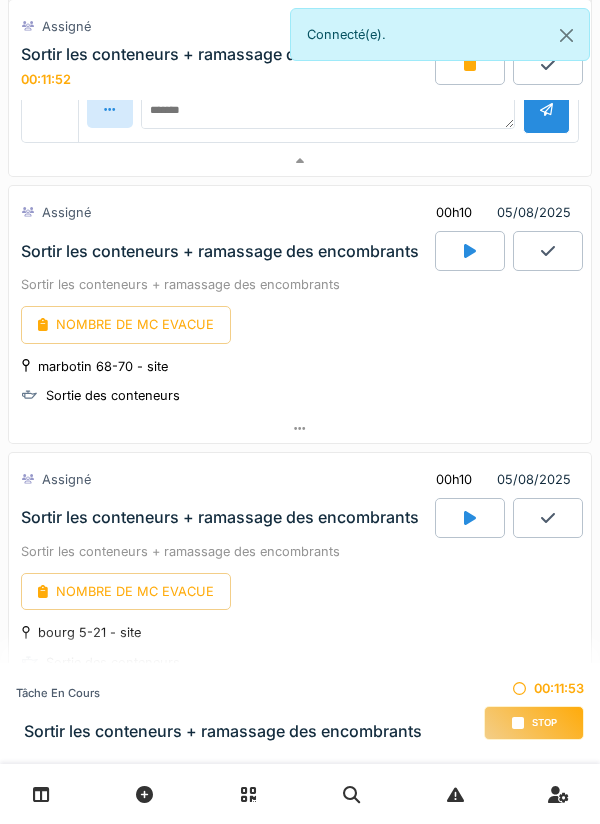 scroll, scrollTop: 2960, scrollLeft: 0, axis: vertical 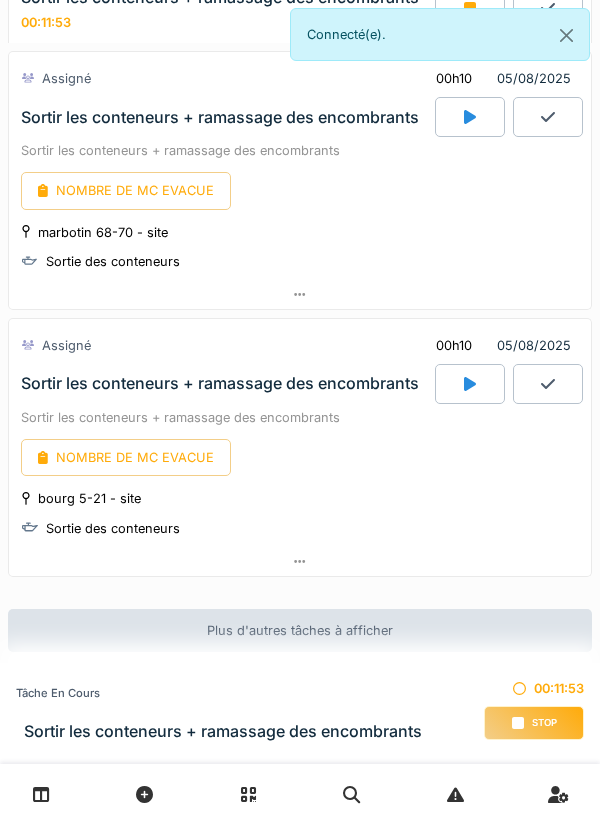 click on "bourg 5-21 - site Sortie des conteneurs" at bounding box center (300, 513) 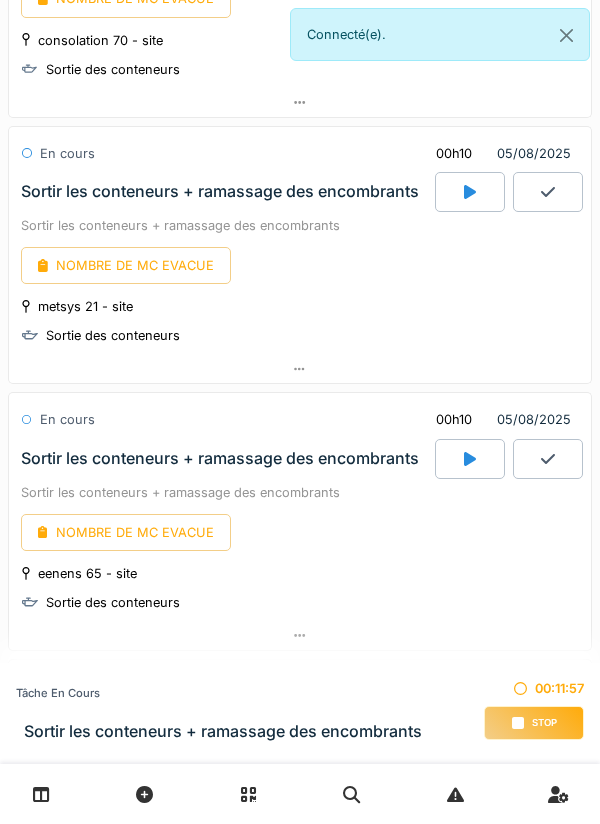 scroll, scrollTop: 0, scrollLeft: 0, axis: both 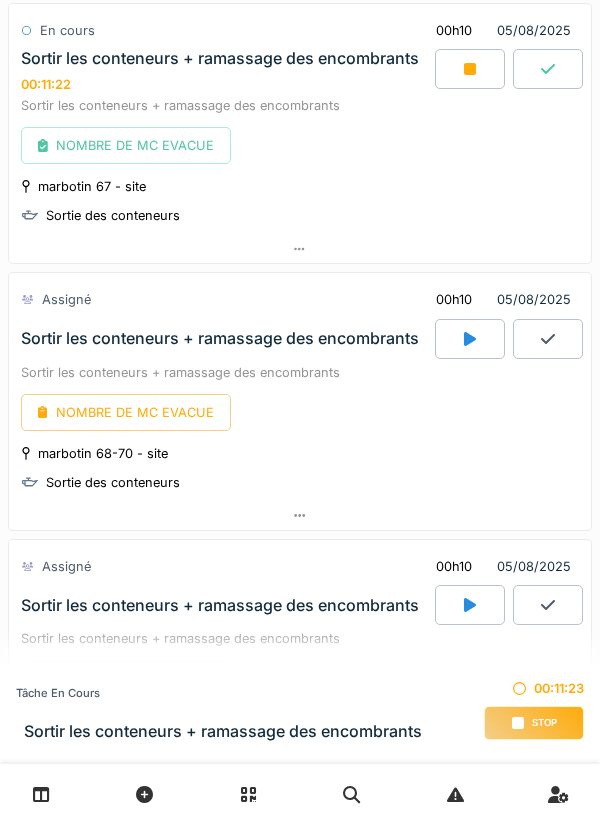 click at bounding box center [470, 69] 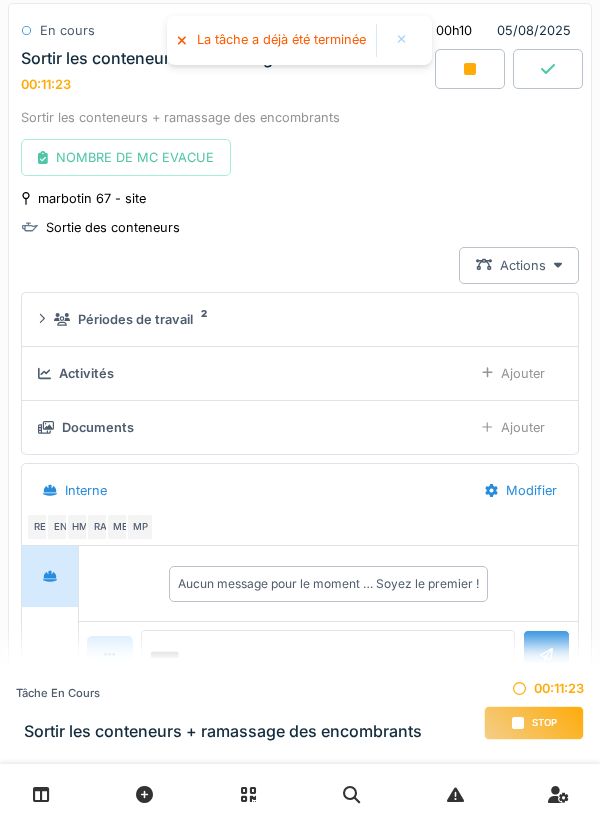scroll, scrollTop: 2058, scrollLeft: 0, axis: vertical 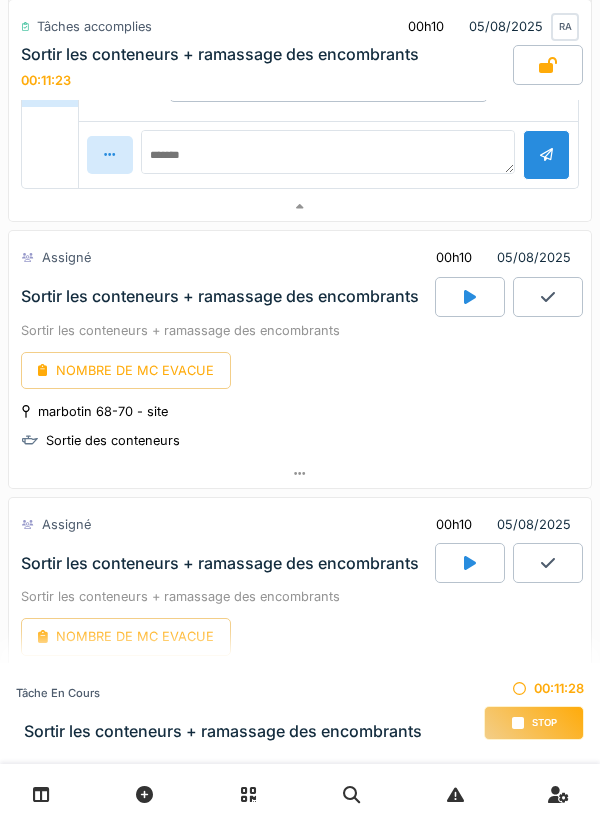 click at bounding box center (470, 297) 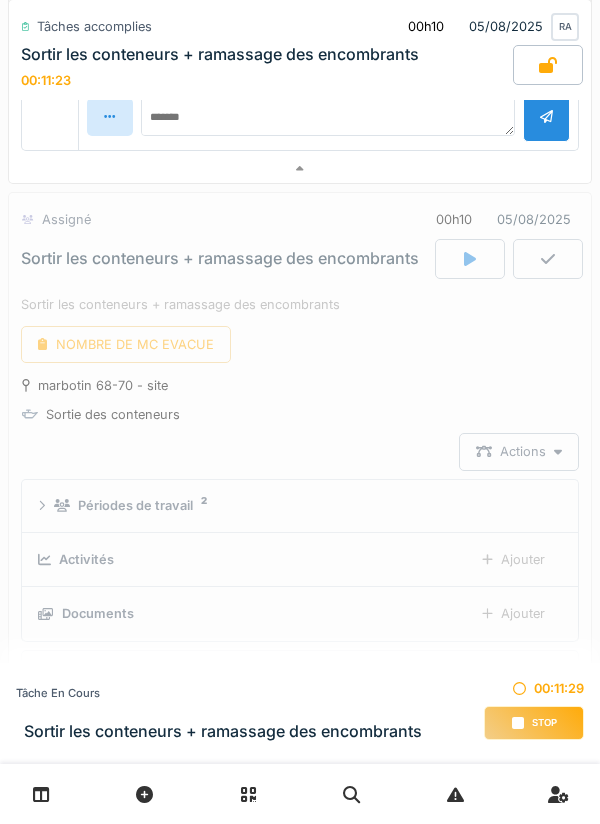 scroll, scrollTop: 2786, scrollLeft: 0, axis: vertical 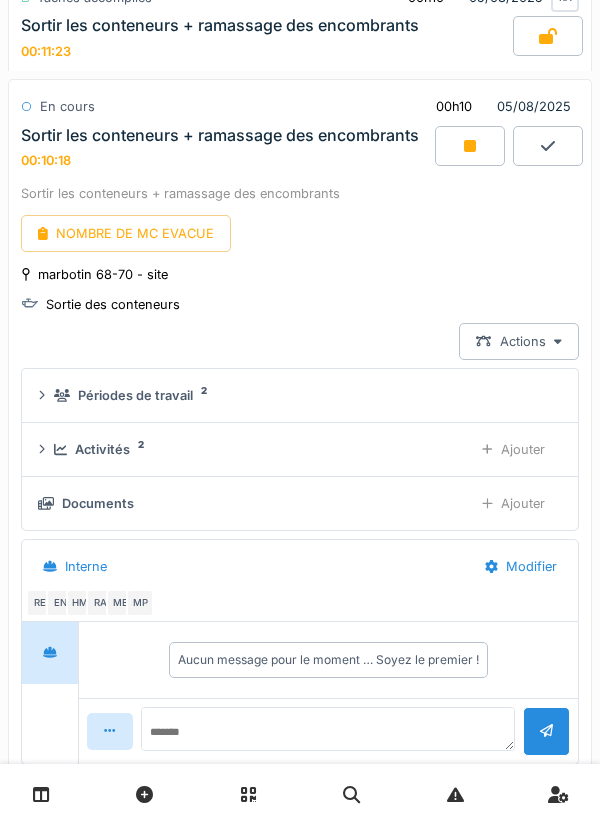 click 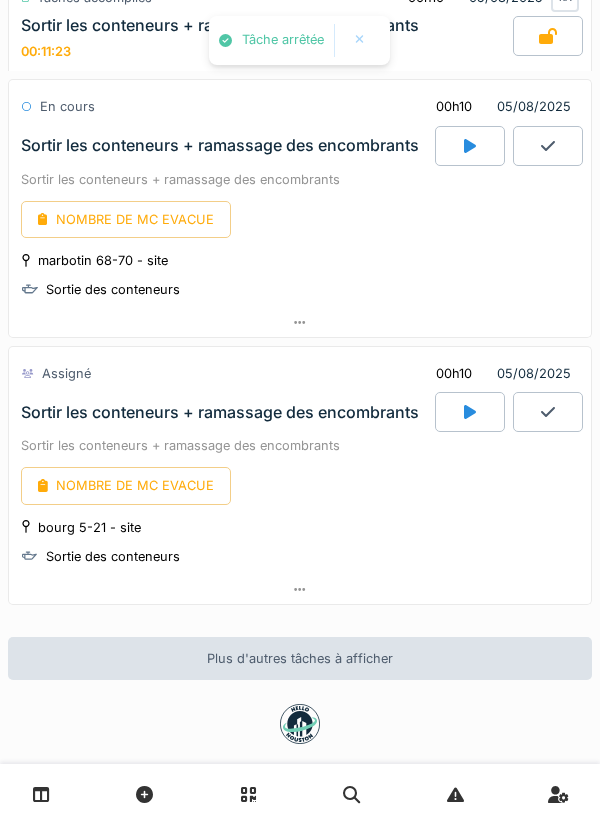 scroll, scrollTop: 2815, scrollLeft: 0, axis: vertical 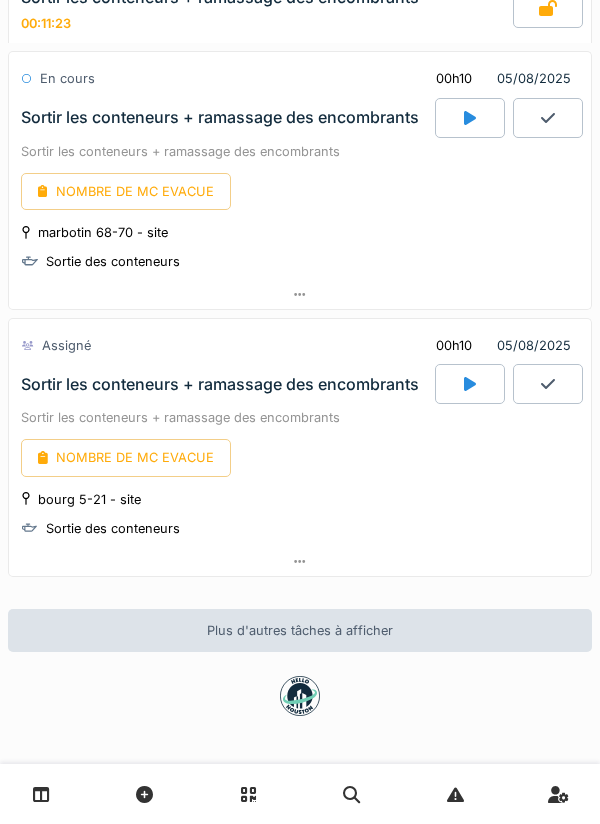 click at bounding box center (470, 384) 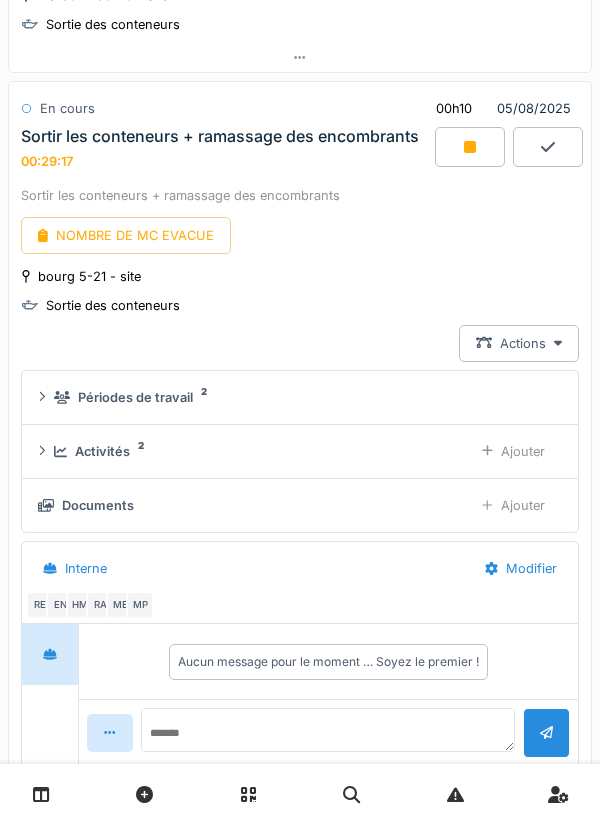 scroll, scrollTop: 3053, scrollLeft: 0, axis: vertical 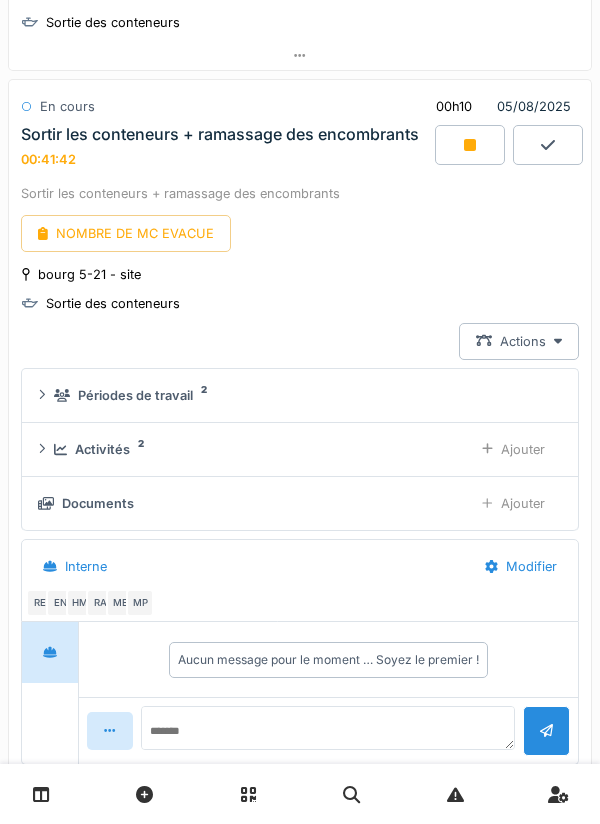 click at bounding box center (470, 145) 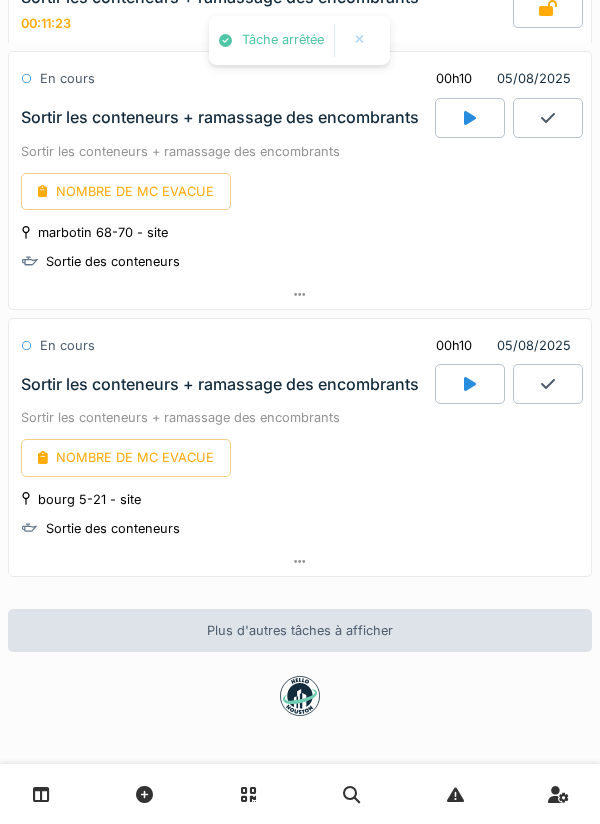 scroll, scrollTop: 2815, scrollLeft: 0, axis: vertical 